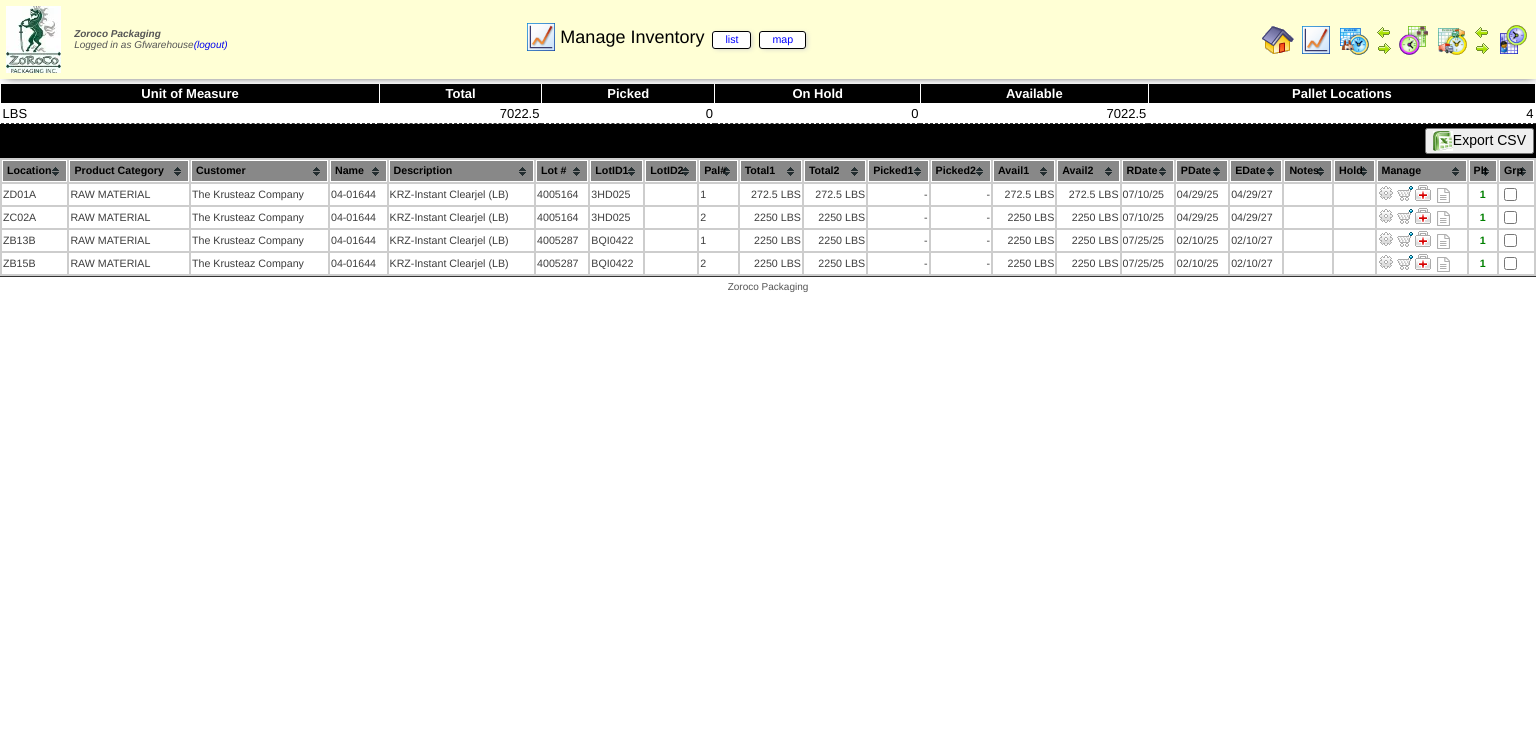 scroll, scrollTop: 0, scrollLeft: 0, axis: both 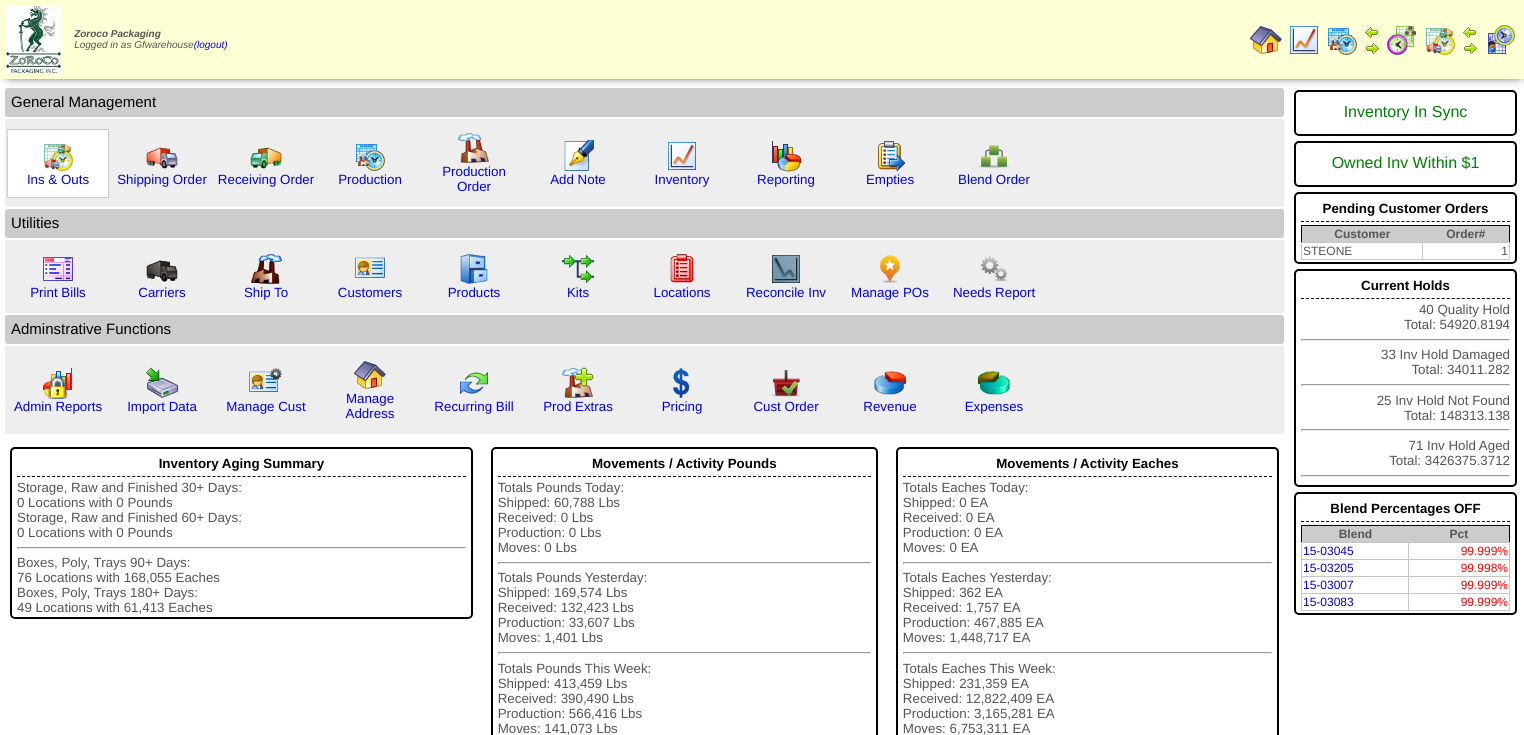 click on "Ins & Outs" at bounding box center (58, 163) 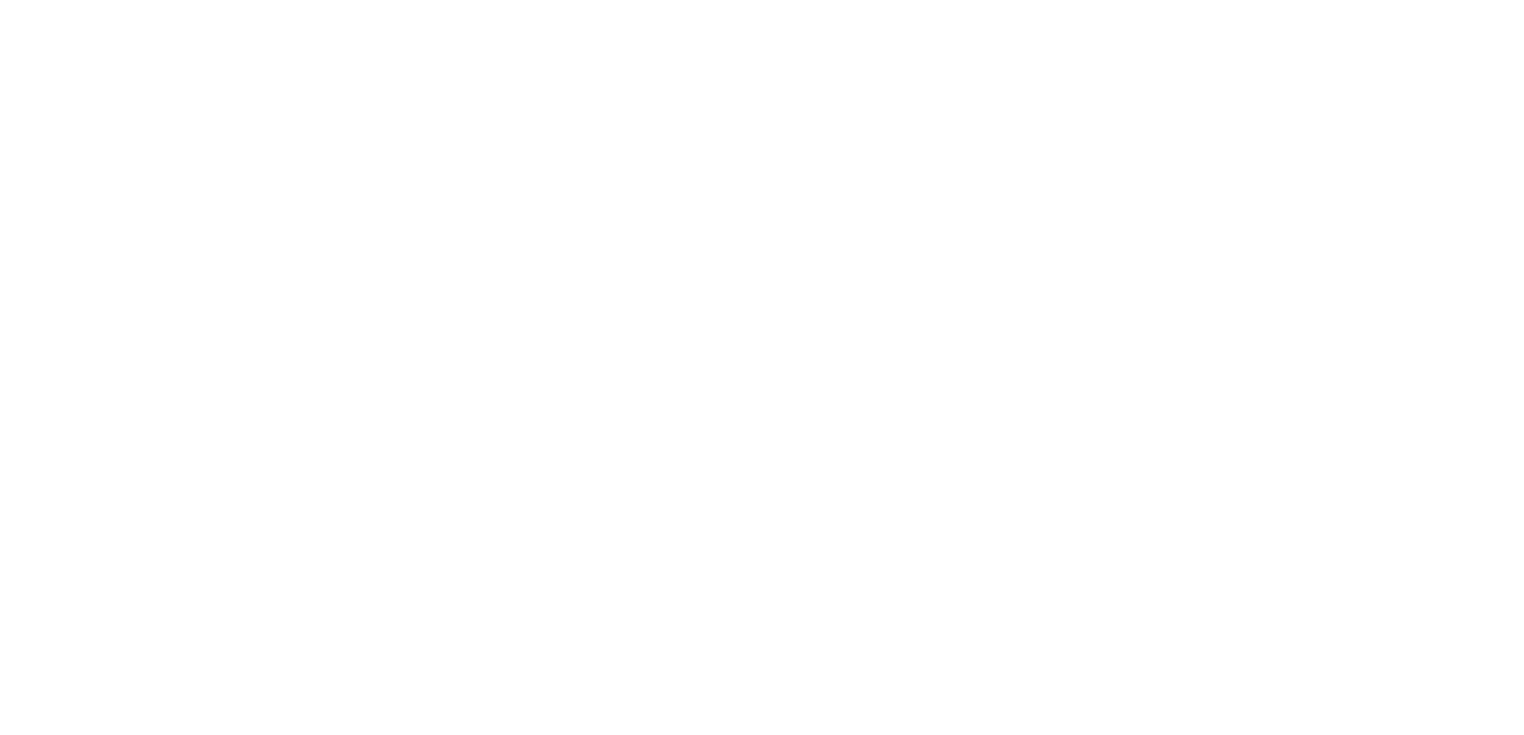 scroll, scrollTop: 0, scrollLeft: 0, axis: both 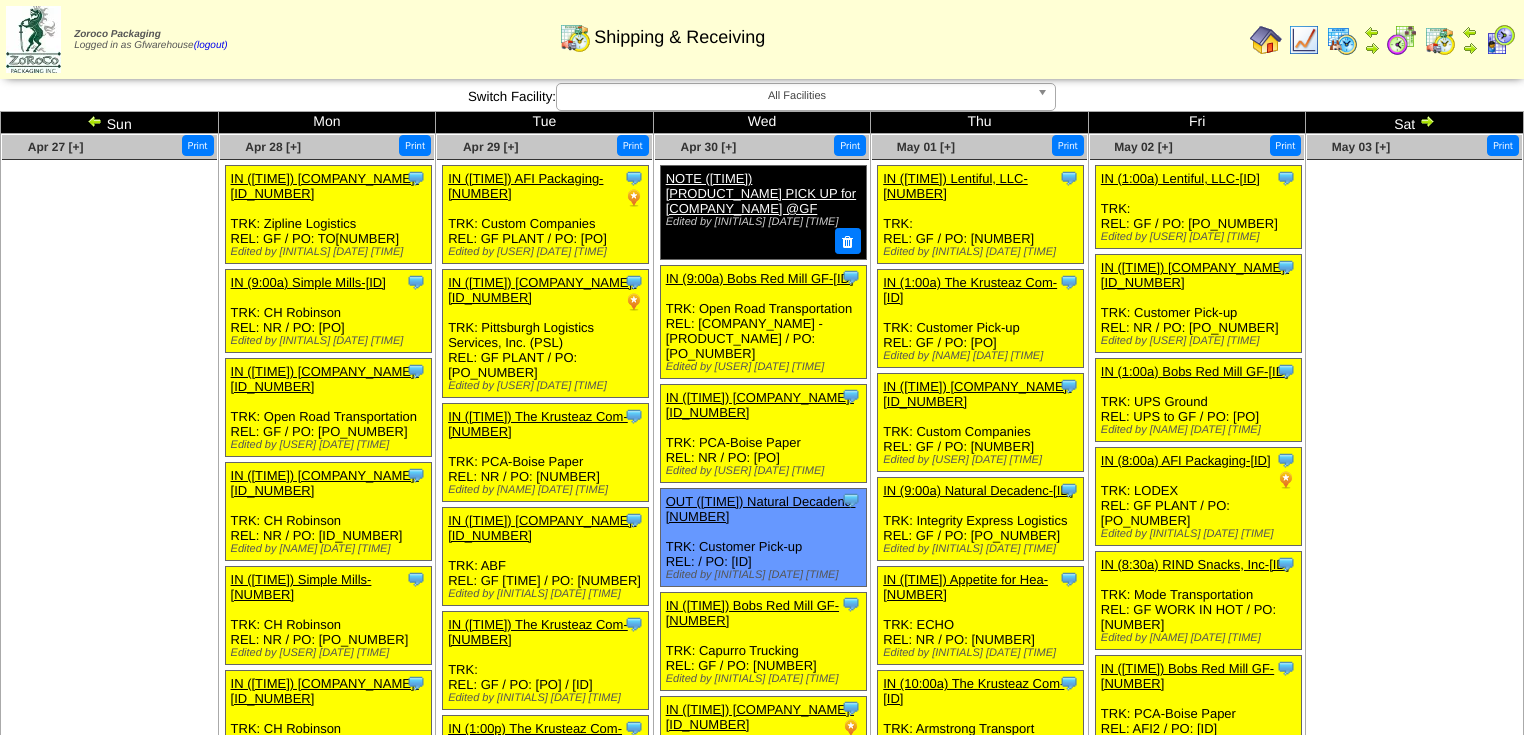 click at bounding box center [1427, 121] 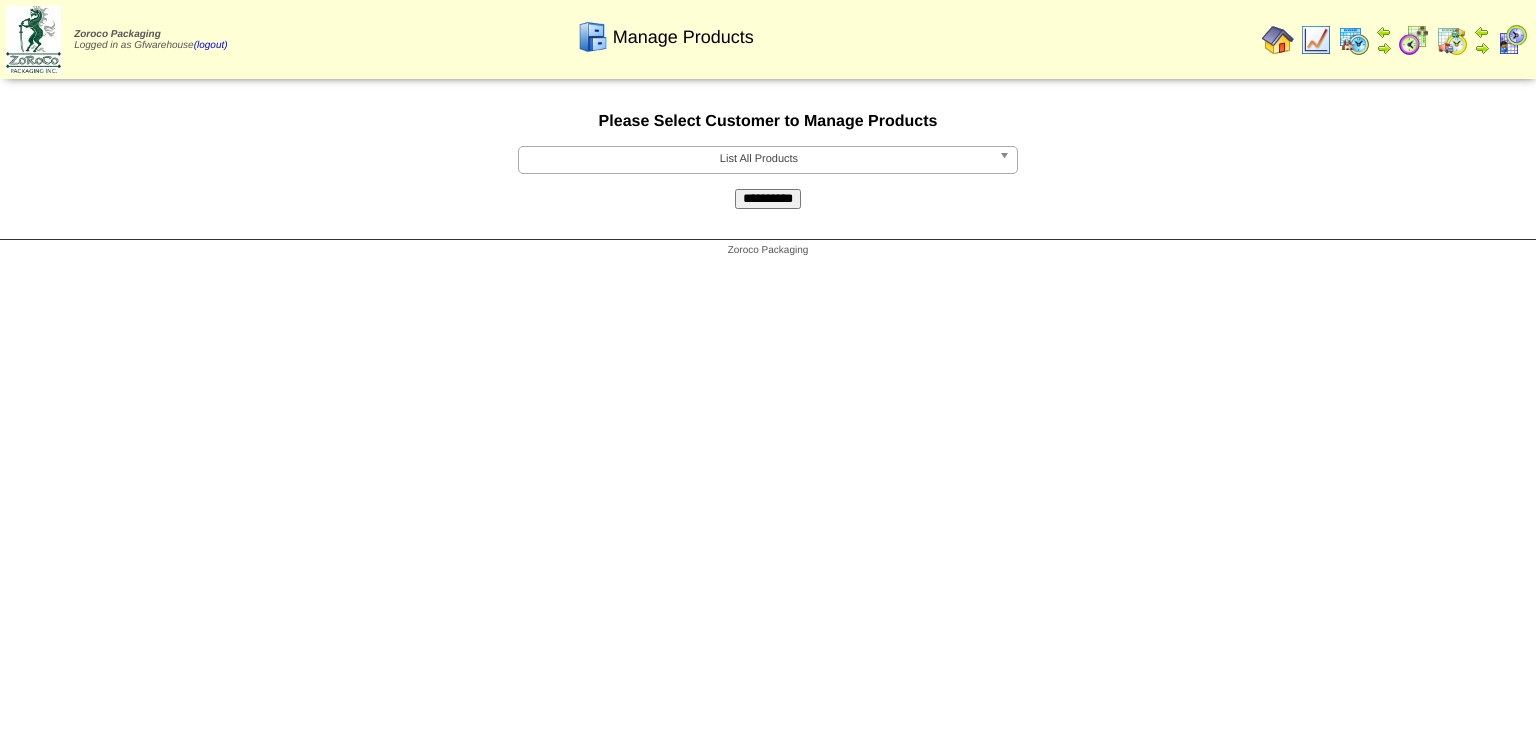scroll, scrollTop: 0, scrollLeft: 0, axis: both 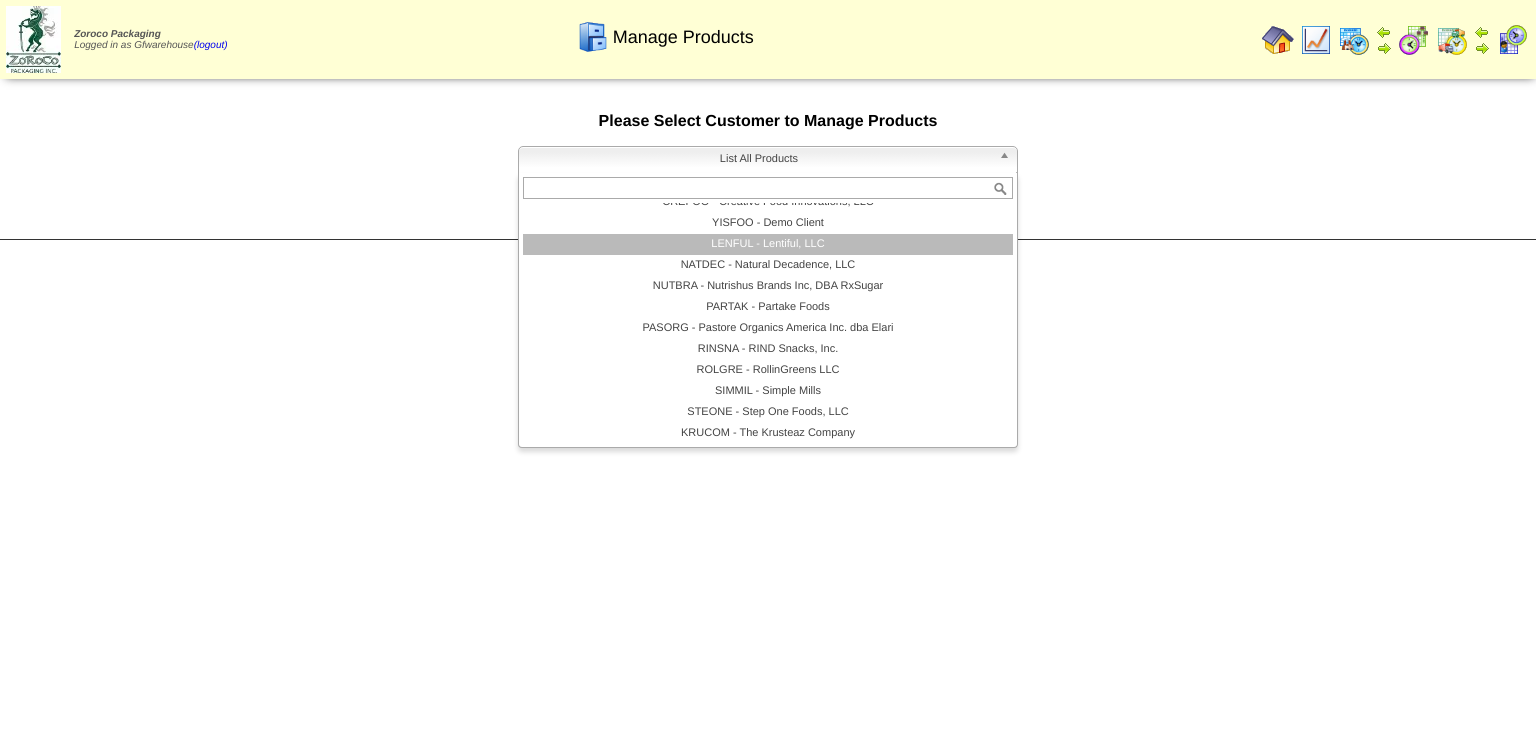 click on "LENFUL - Lentiful, LLC" at bounding box center (768, 244) 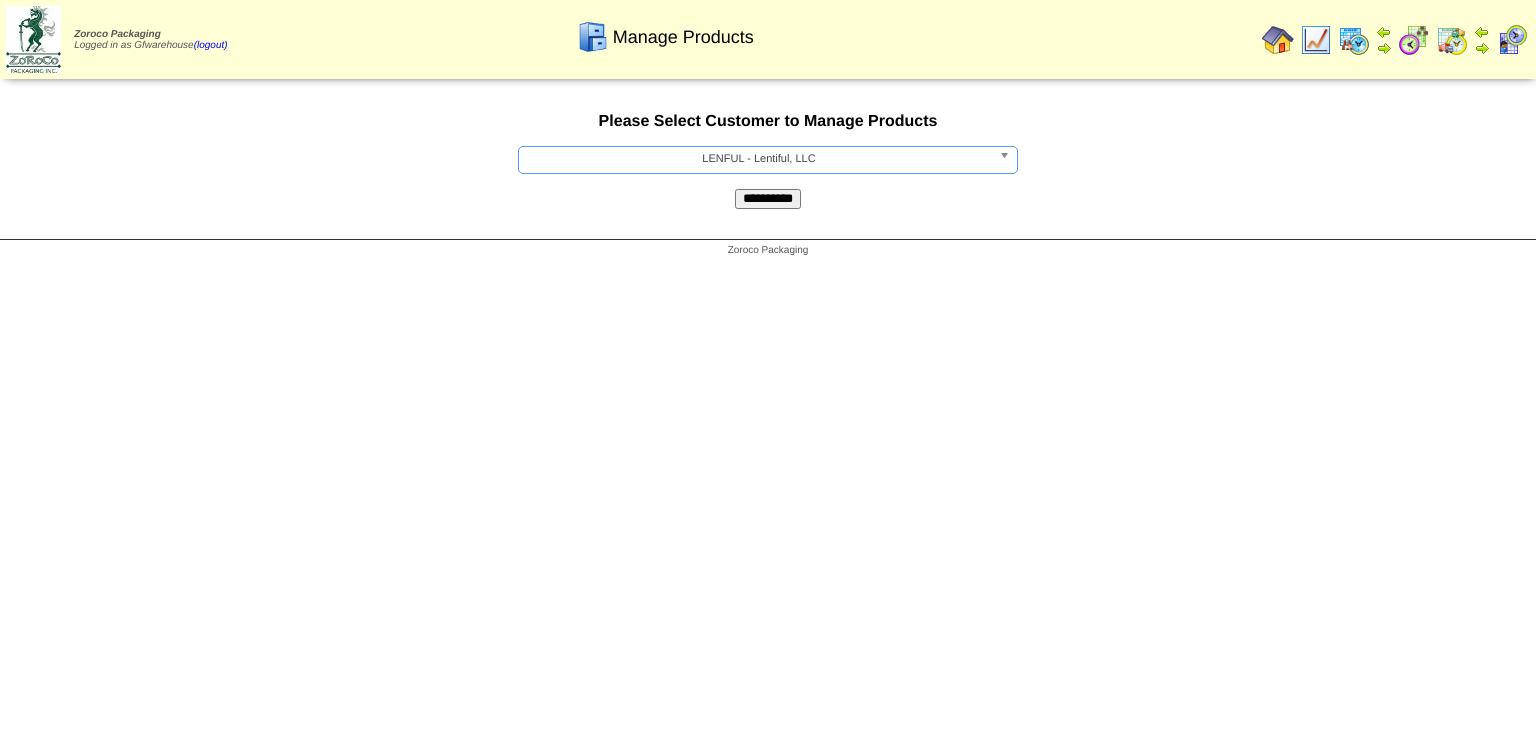 click on "**********" at bounding box center (768, 199) 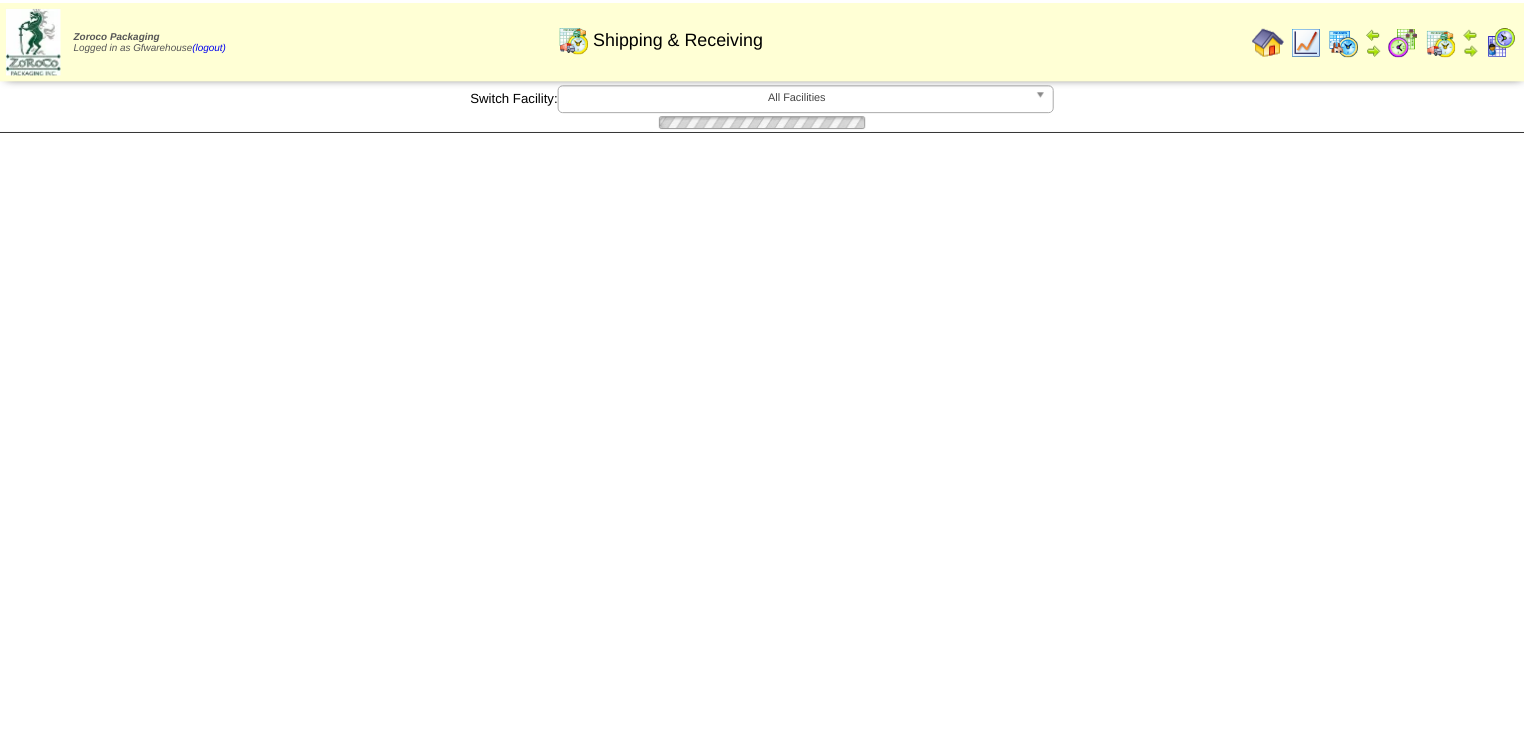 scroll, scrollTop: 0, scrollLeft: 0, axis: both 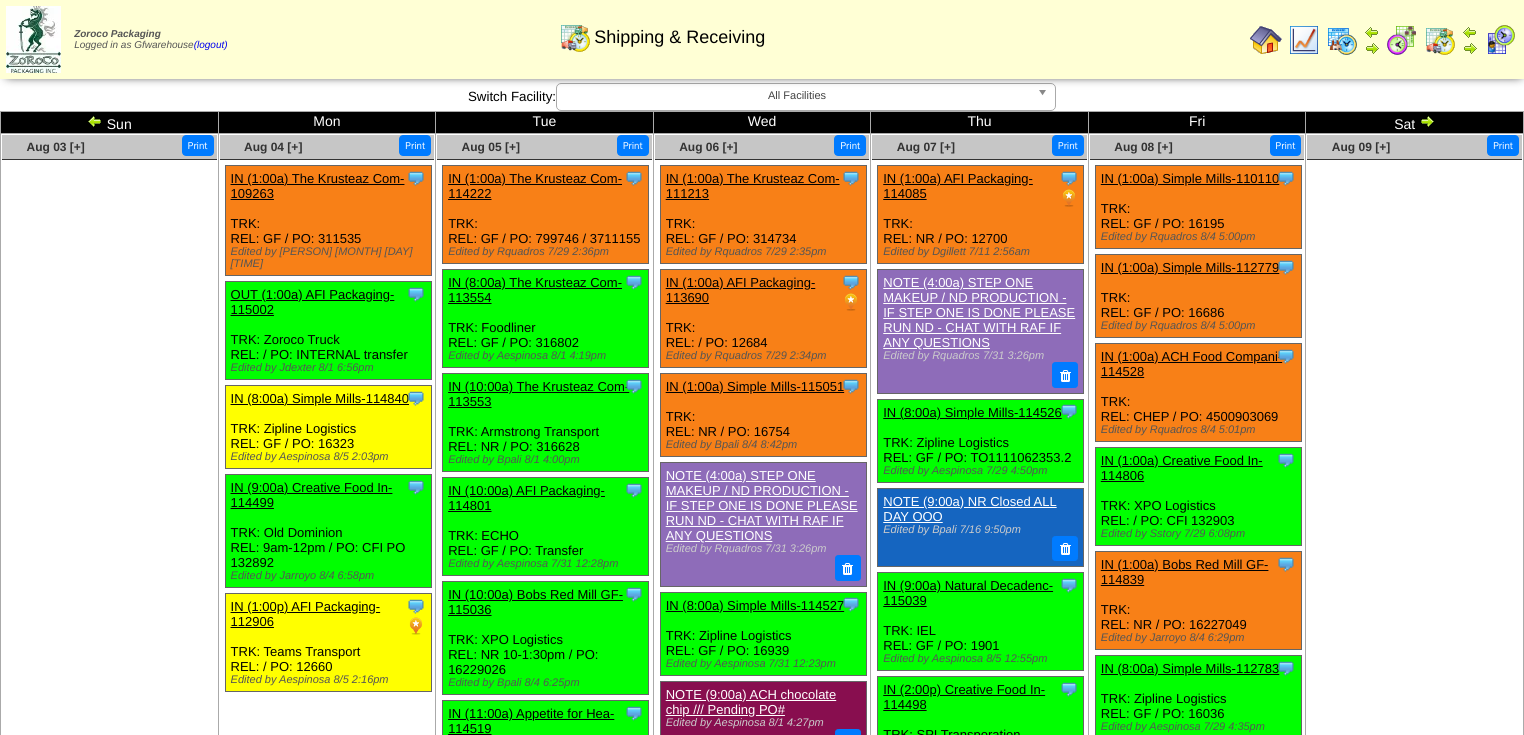 click at bounding box center [95, 121] 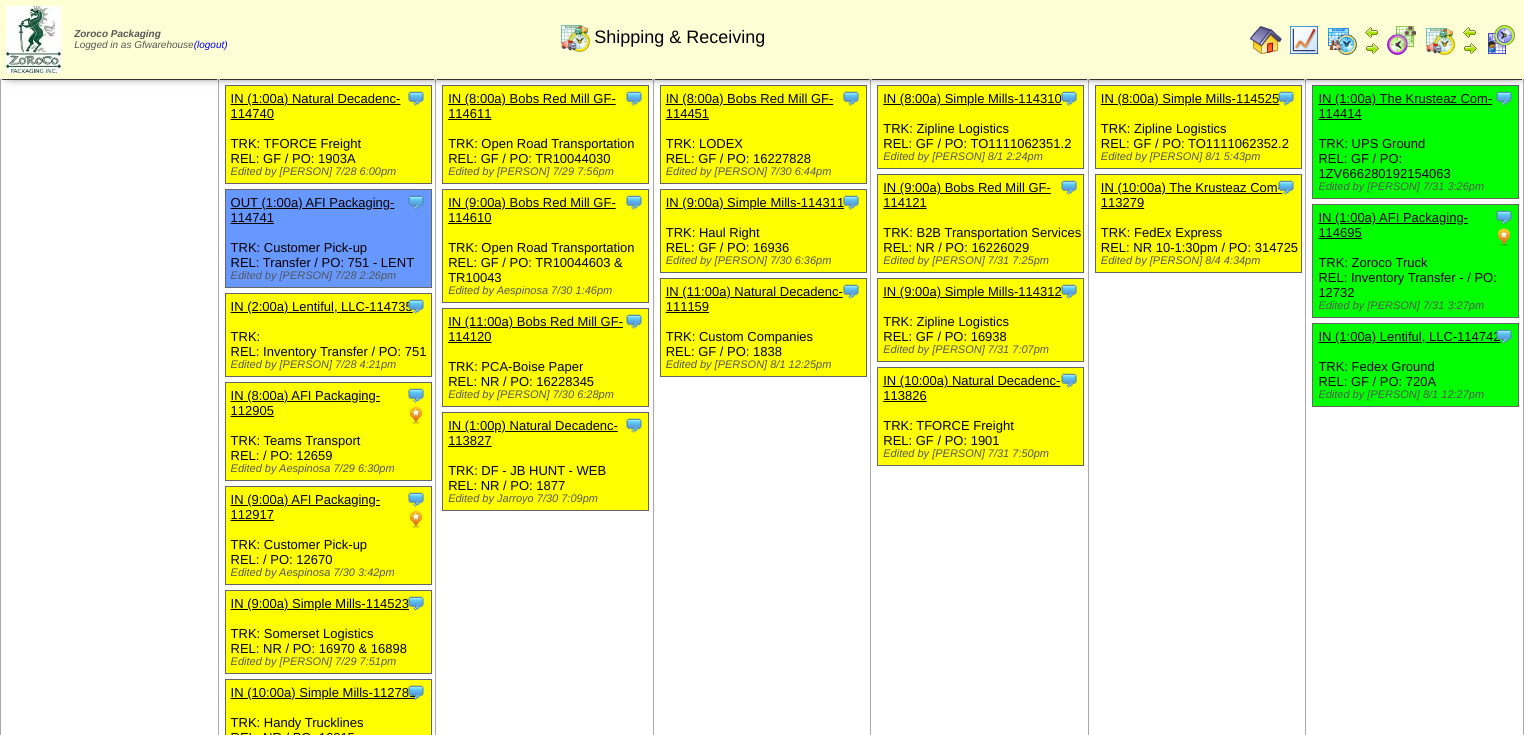 scroll, scrollTop: 0, scrollLeft: 0, axis: both 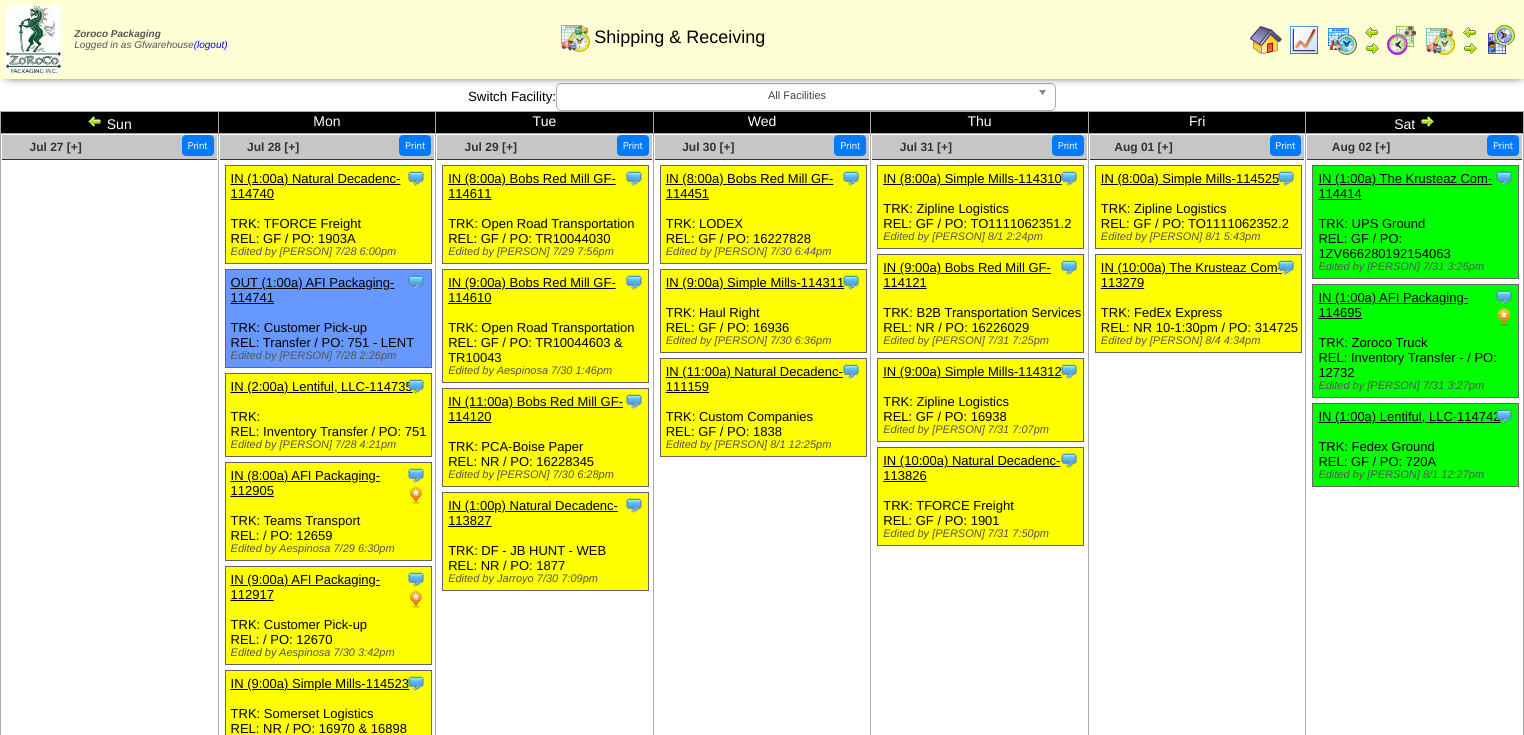 click at bounding box center [1427, 121] 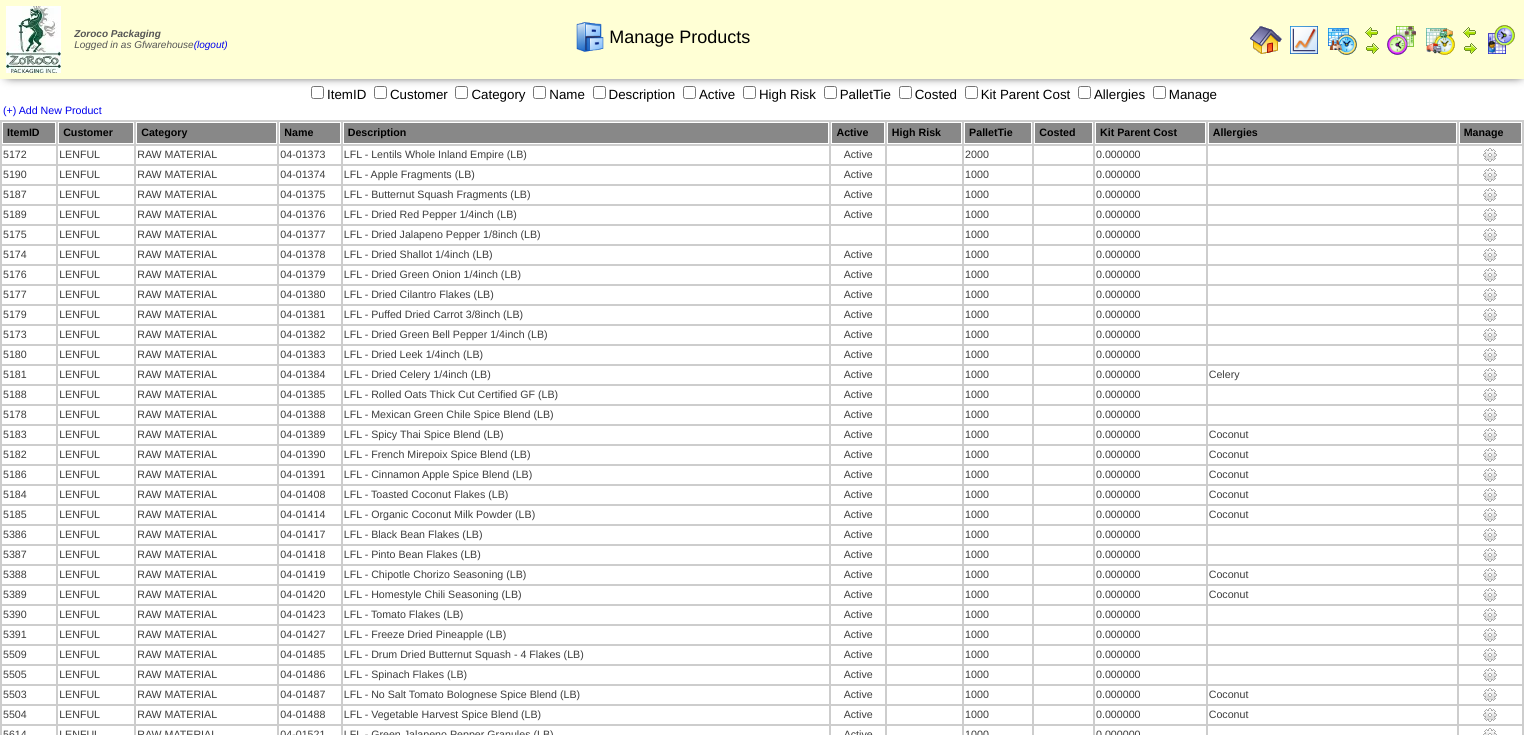 scroll, scrollTop: 0, scrollLeft: 0, axis: both 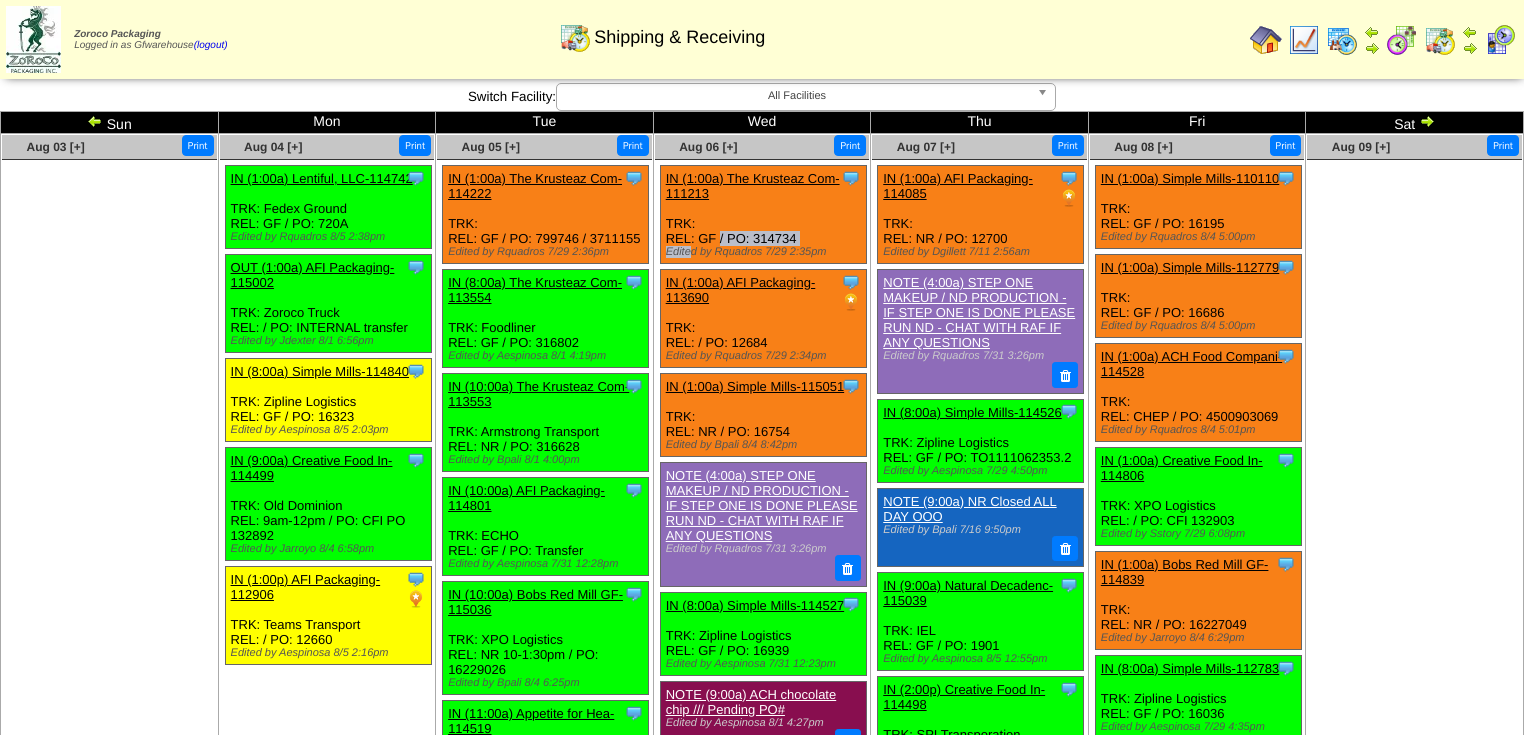 drag, startPoint x: 668, startPoint y: 241, endPoint x: 896, endPoint y: 304, distance: 236.54387 